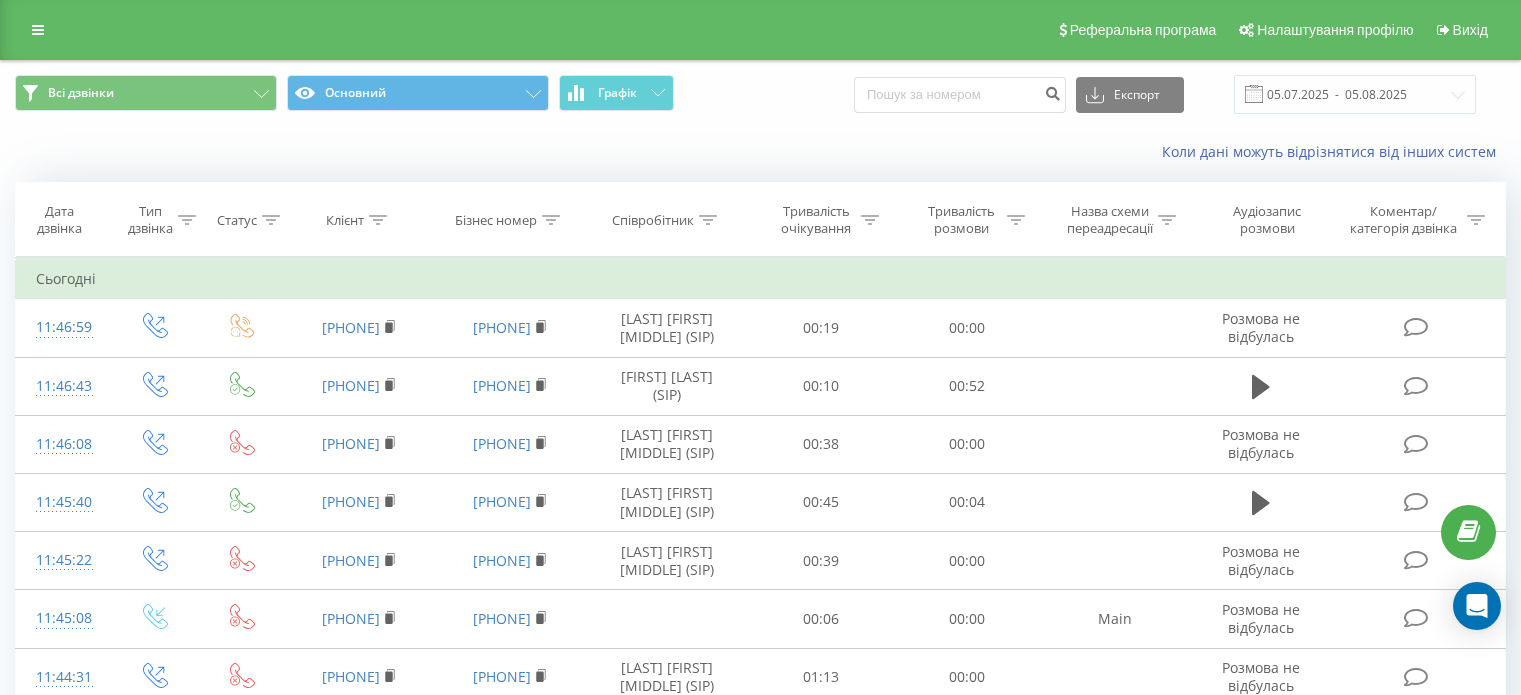 scroll, scrollTop: 0, scrollLeft: 0, axis: both 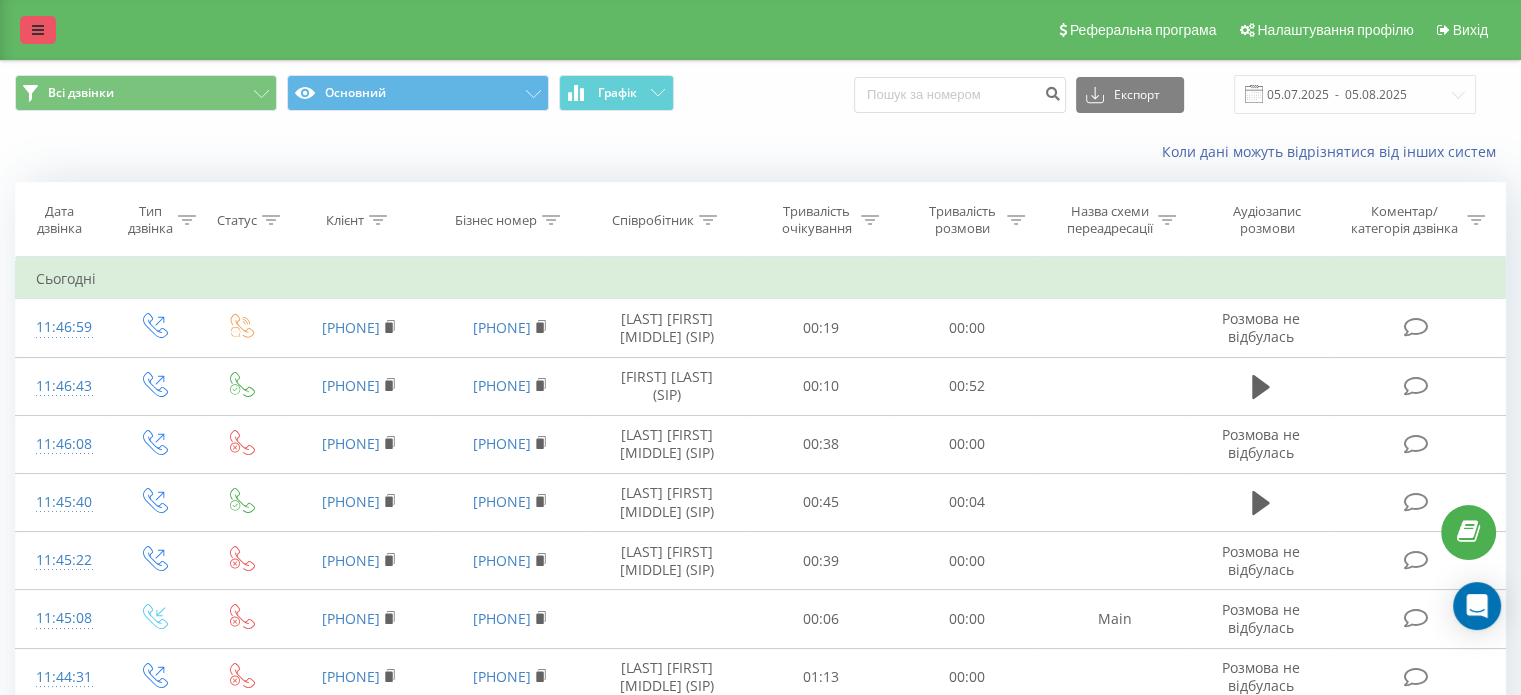 click at bounding box center [38, 30] 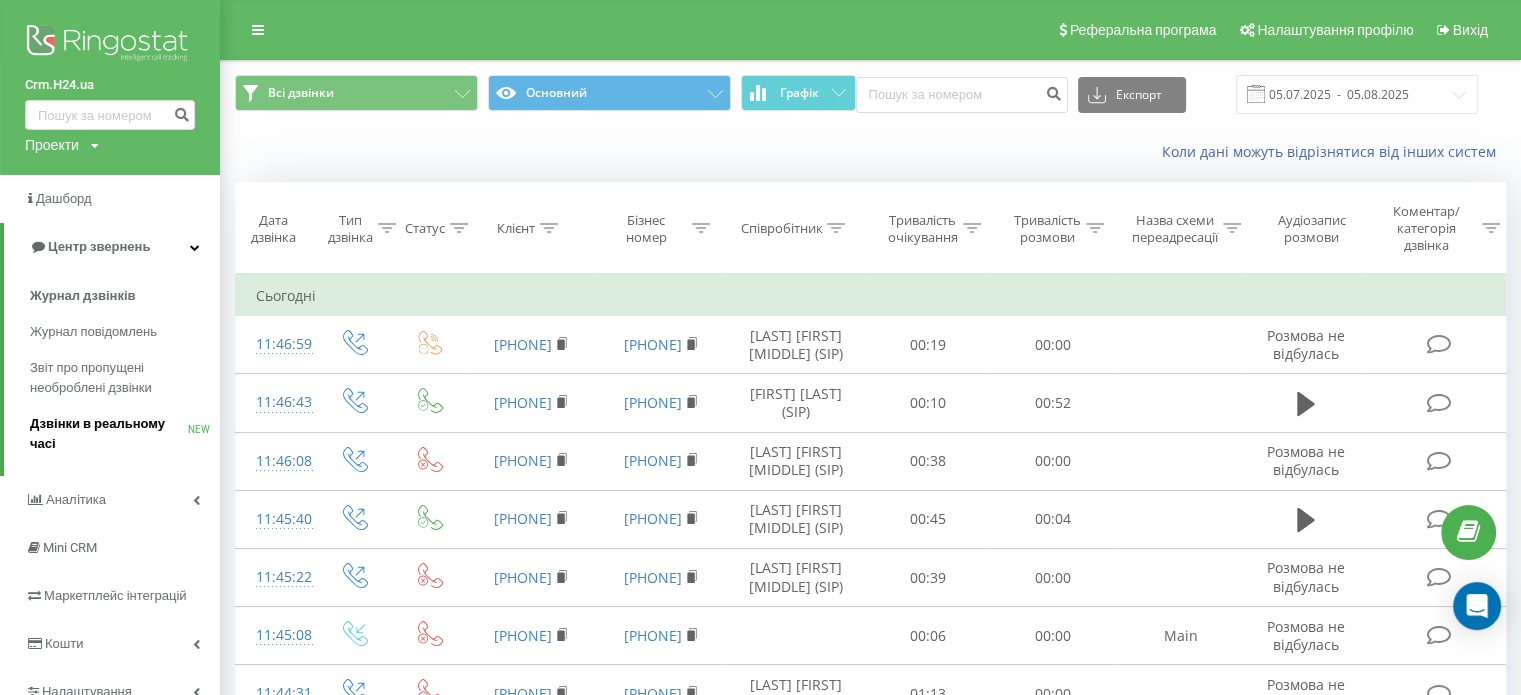 click on "Дзвінки в реальному часі" at bounding box center (109, 434) 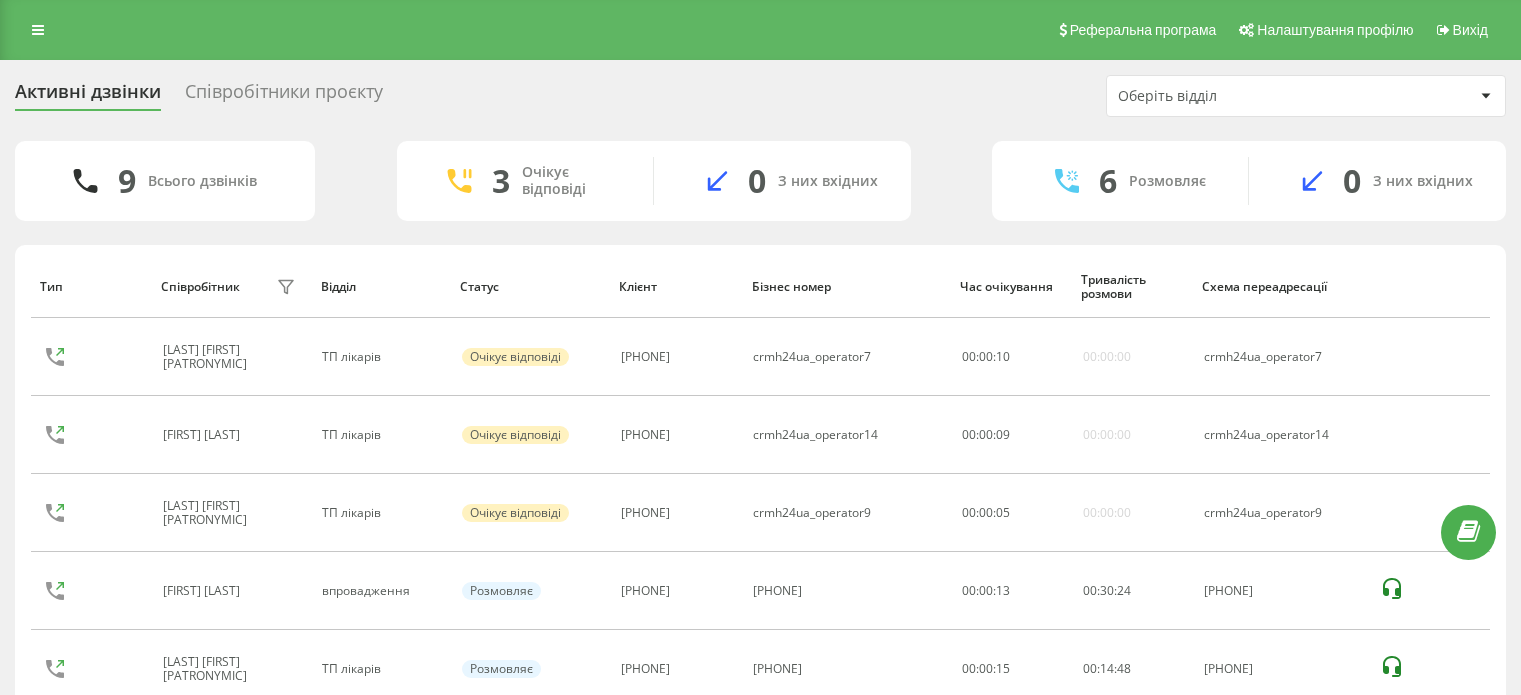 scroll, scrollTop: 0, scrollLeft: 0, axis: both 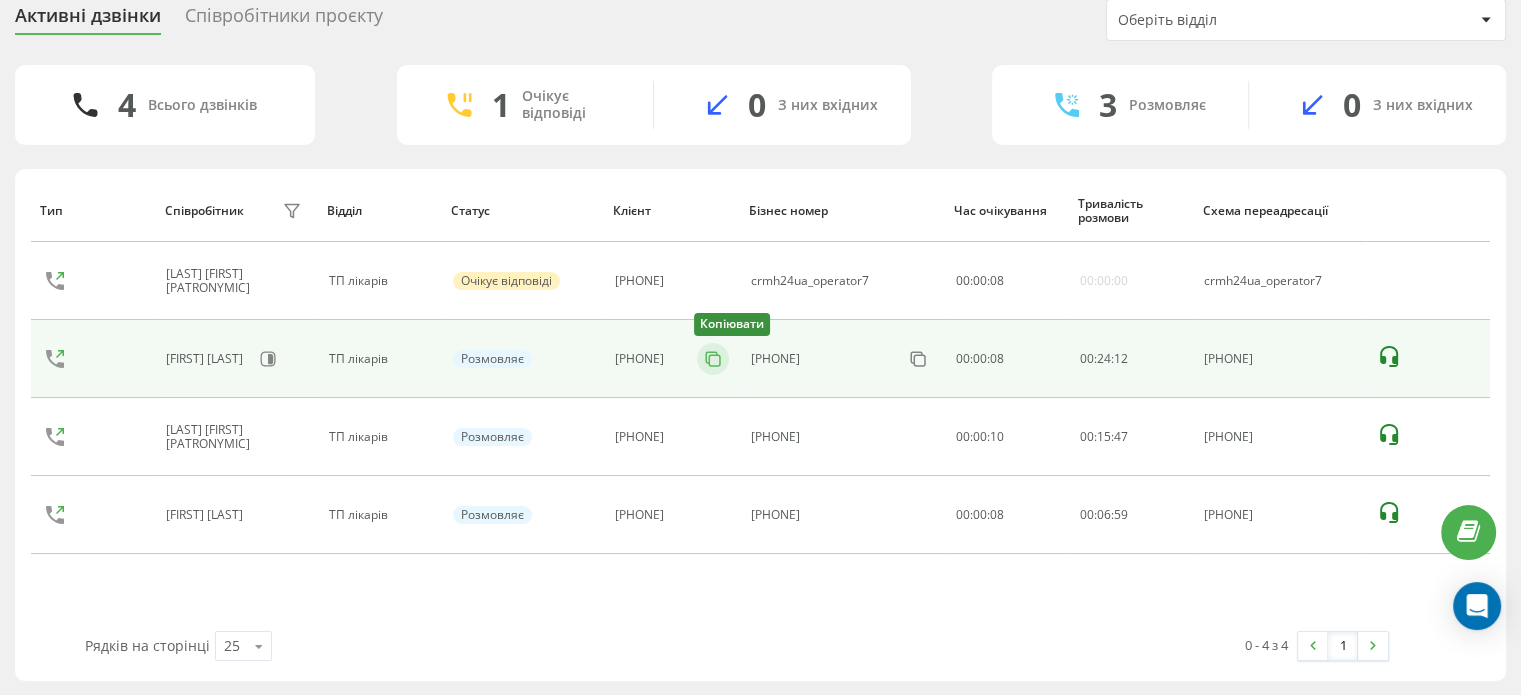 click 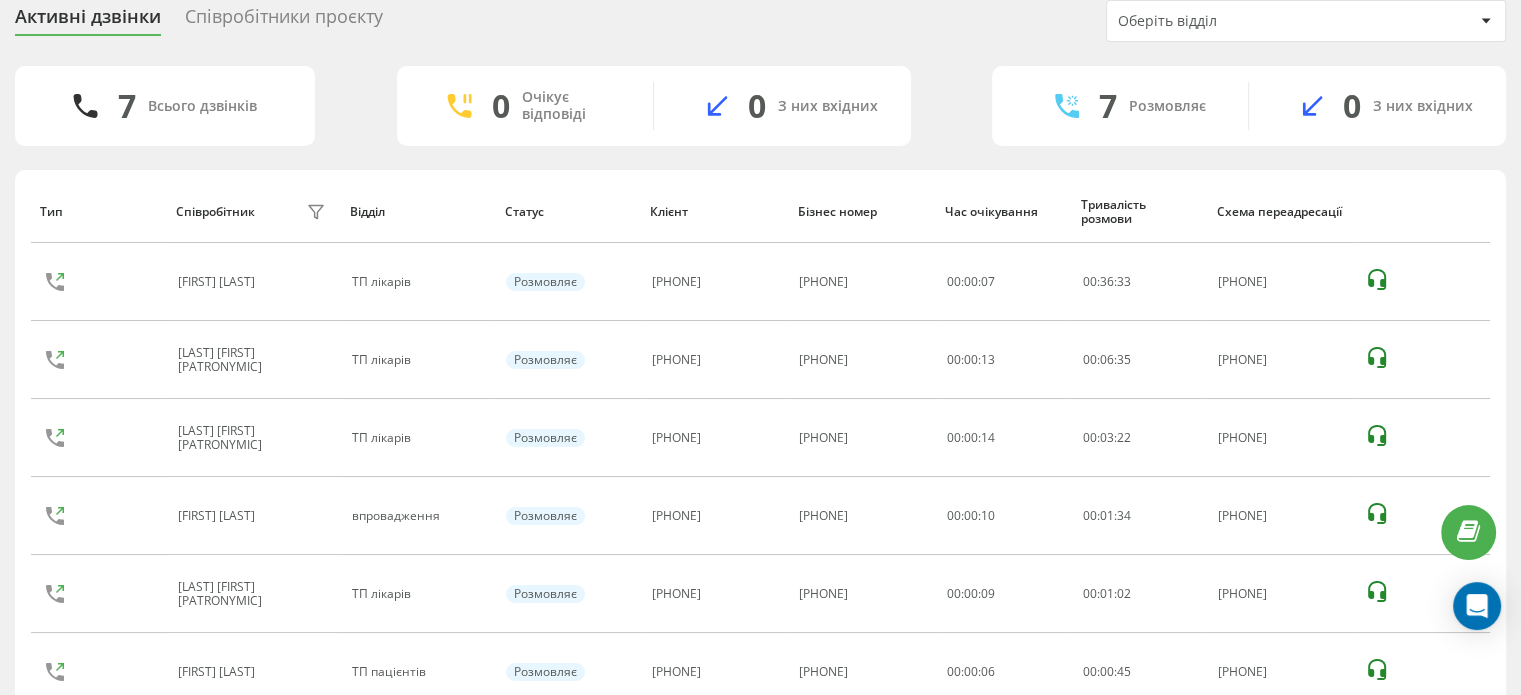 scroll, scrollTop: 0, scrollLeft: 0, axis: both 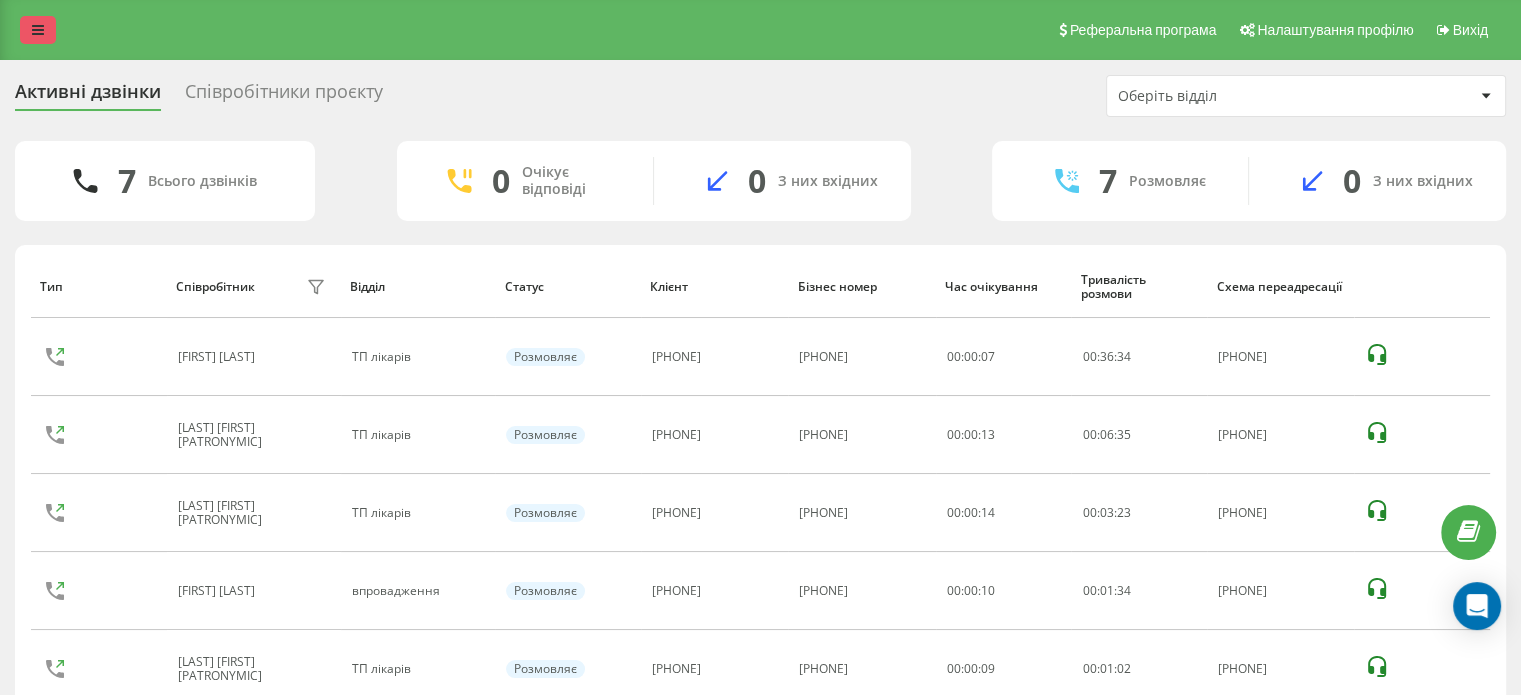 click at bounding box center [38, 30] 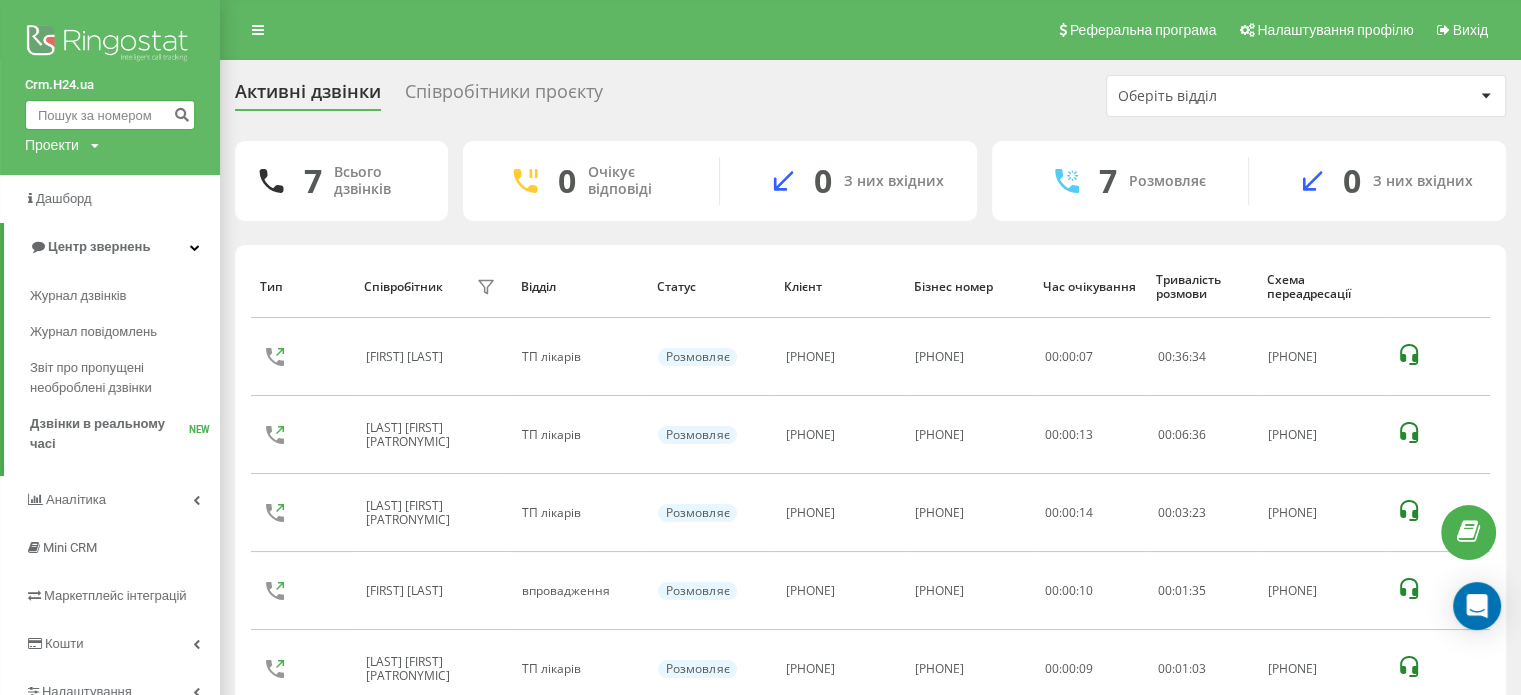 click at bounding box center (110, 115) 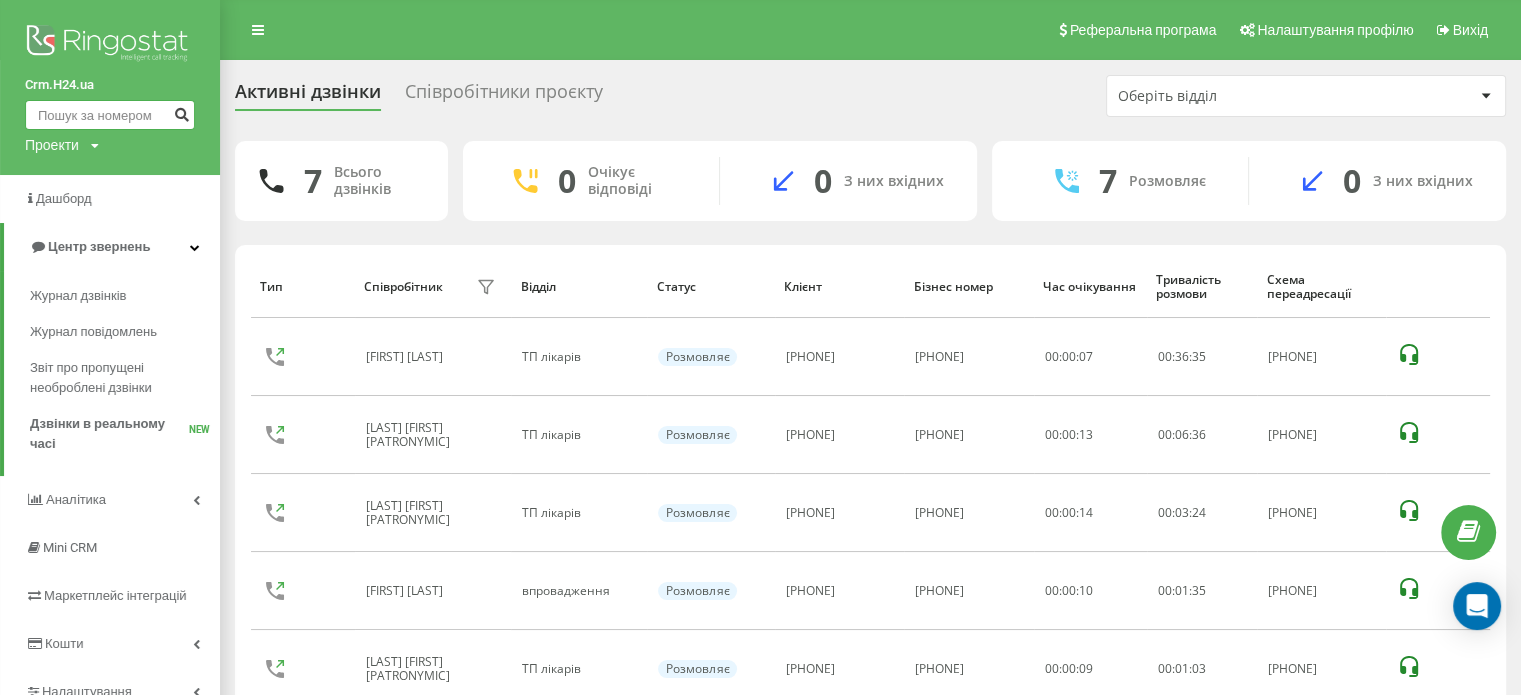 paste on "380997380784" 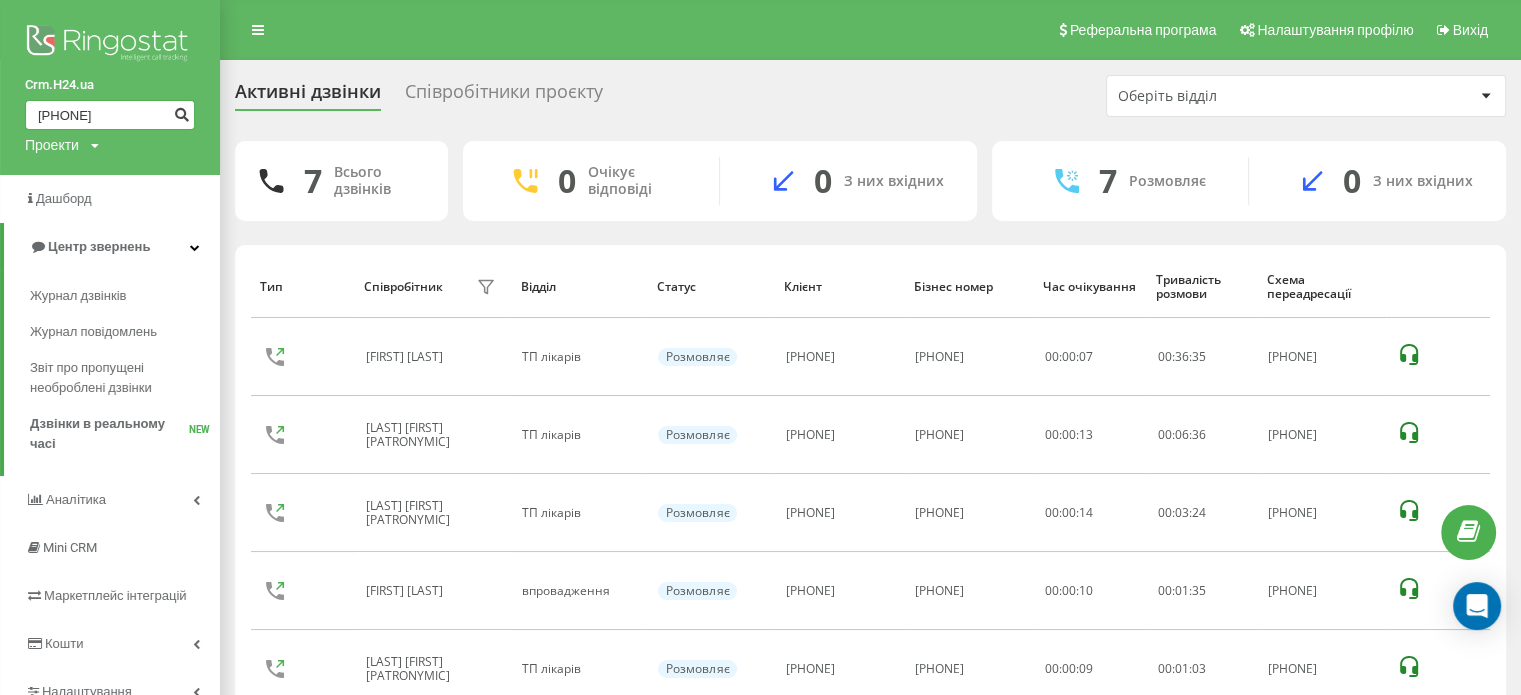 type on "380997380784" 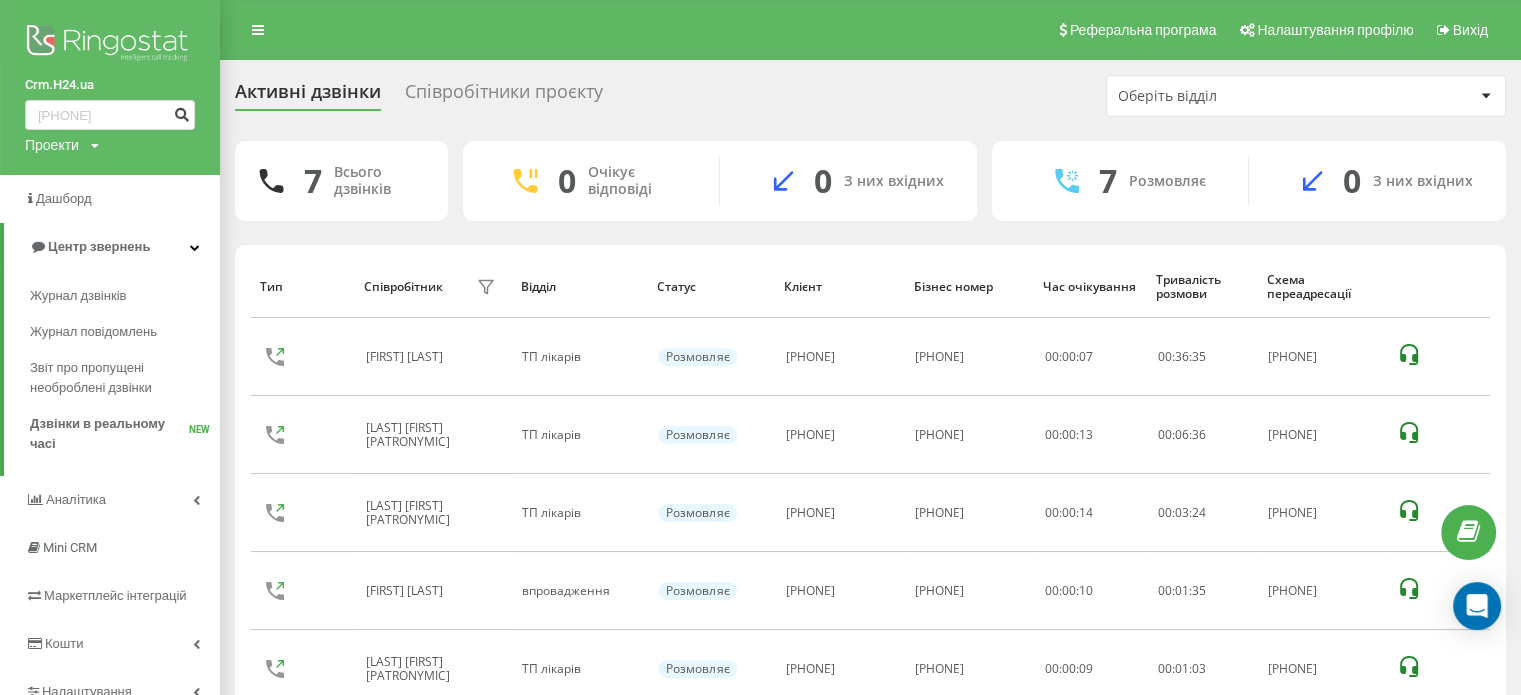 click at bounding box center [181, 112] 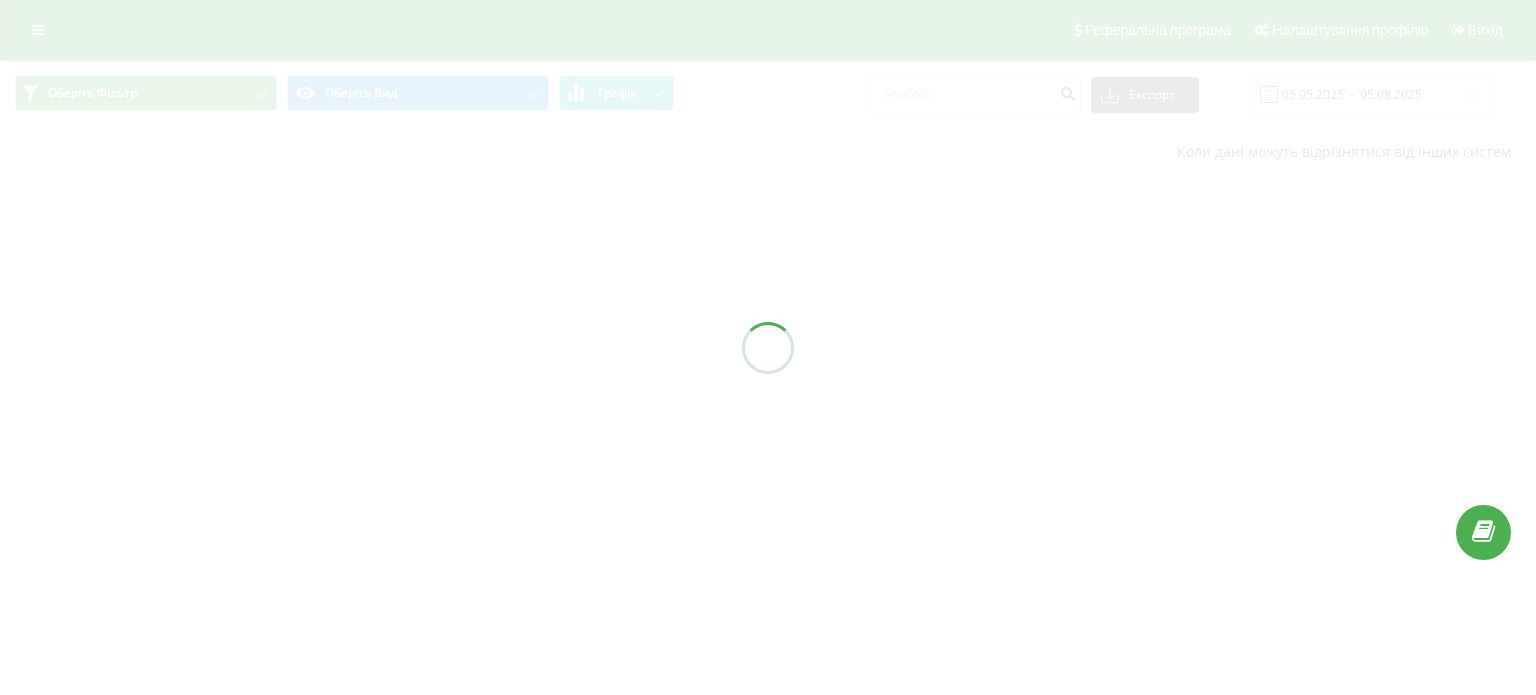 scroll, scrollTop: 0, scrollLeft: 0, axis: both 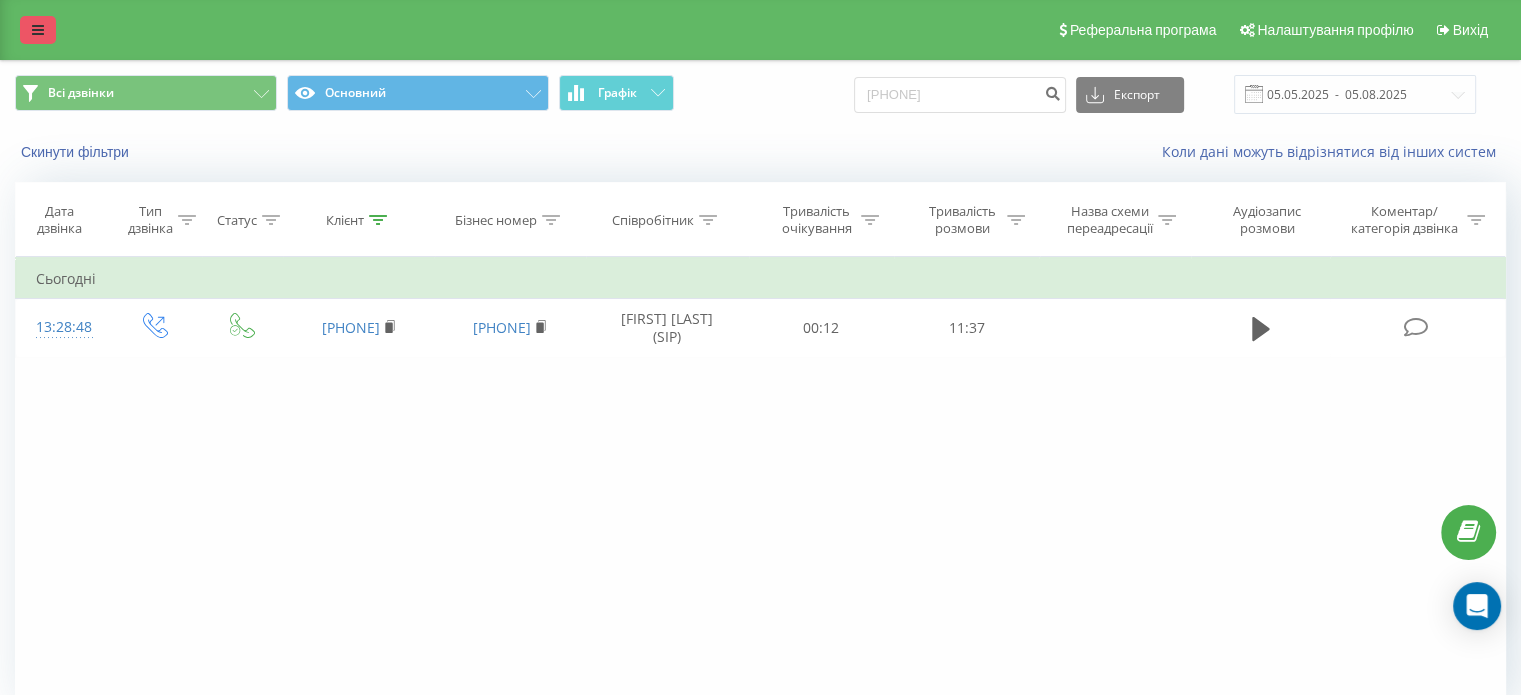 click at bounding box center (38, 30) 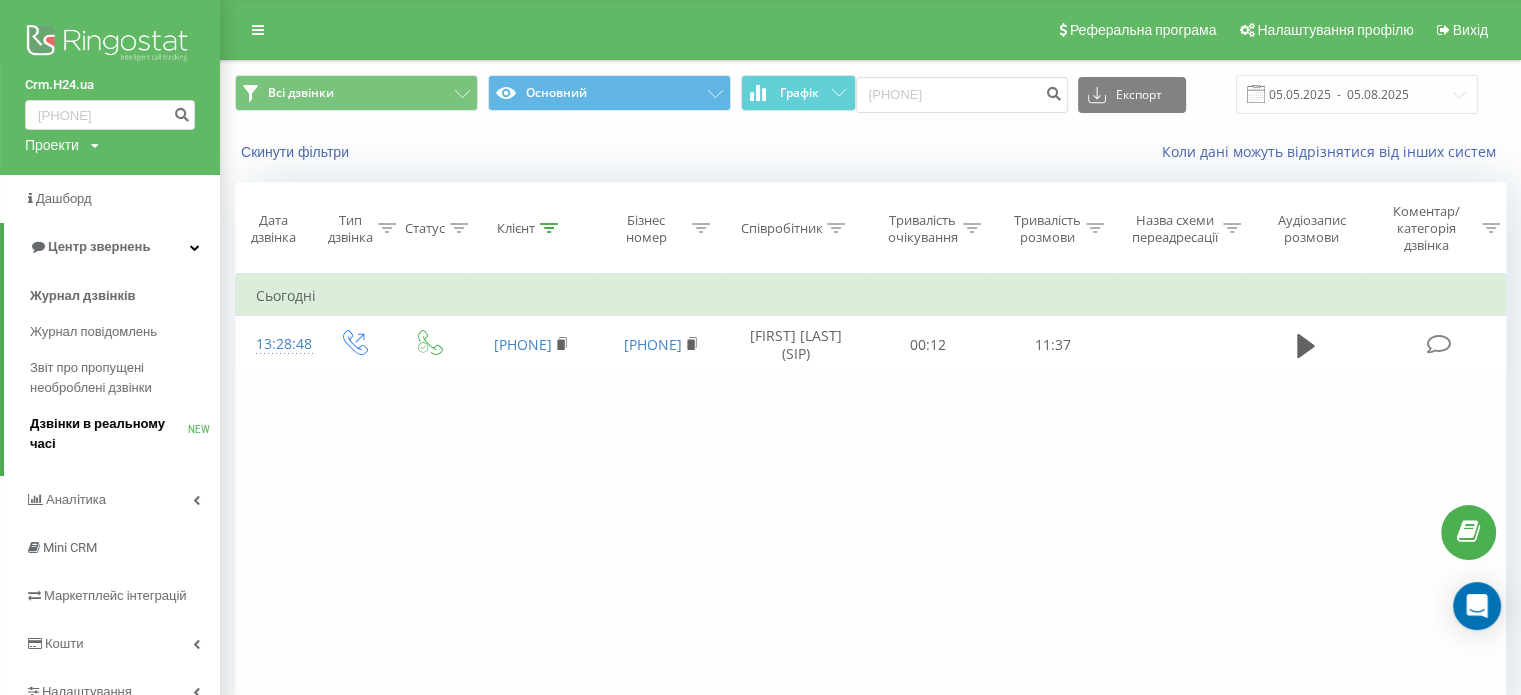 click on "Дзвінки в реальному часі" at bounding box center (109, 434) 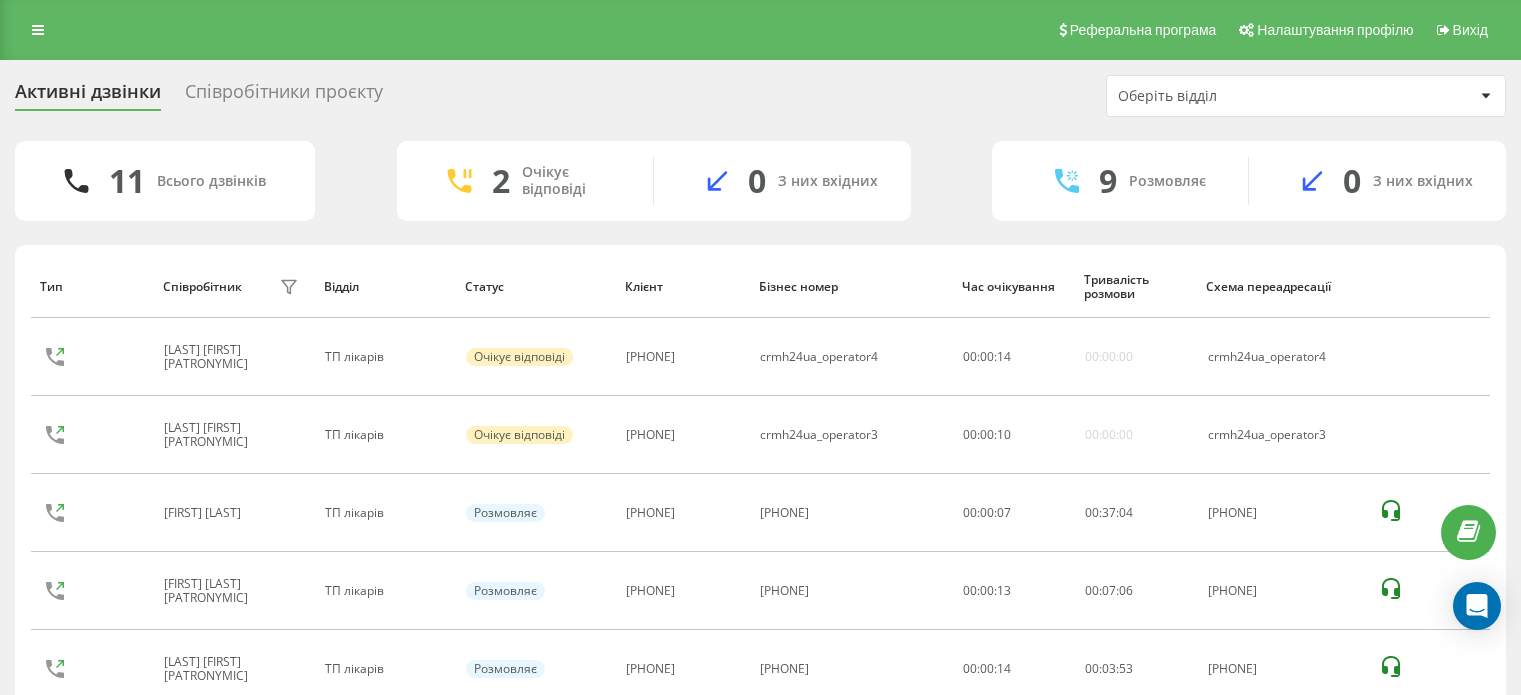 scroll, scrollTop: 0, scrollLeft: 0, axis: both 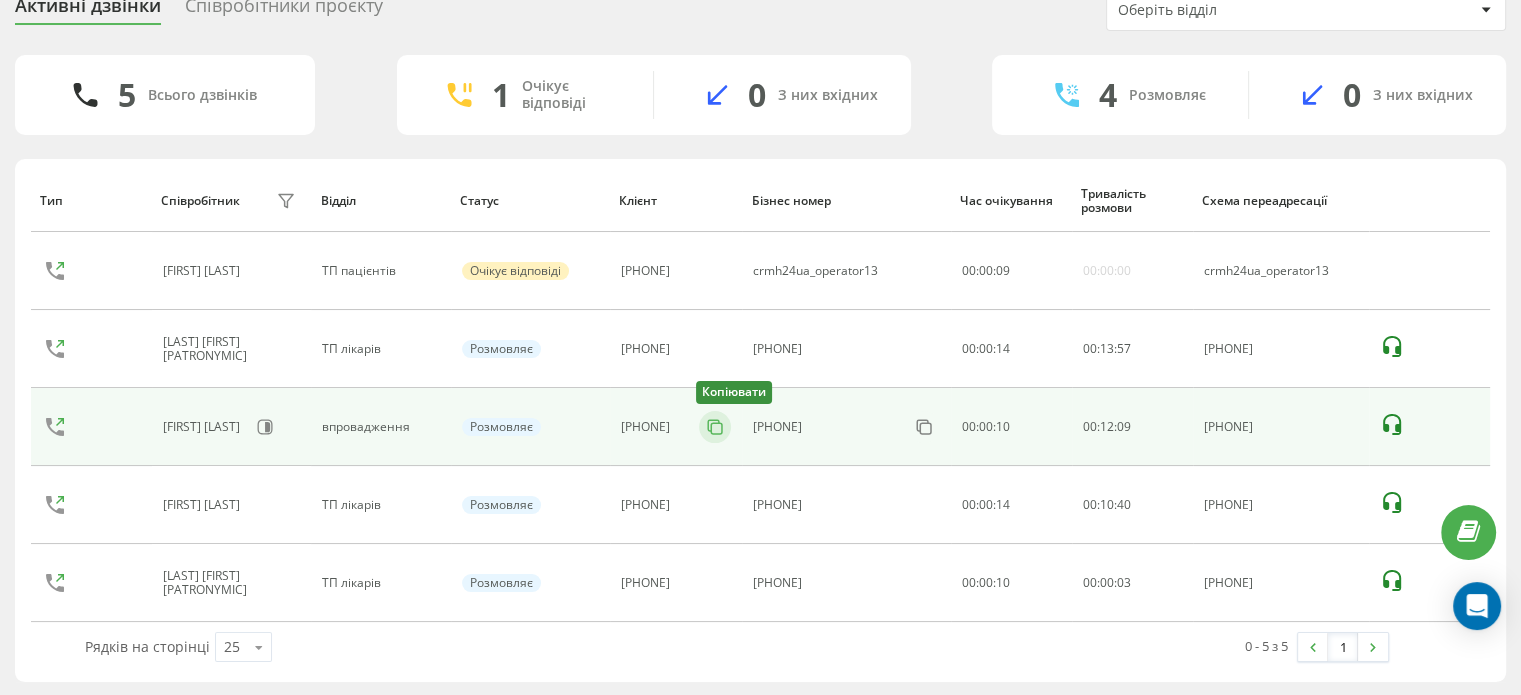 click 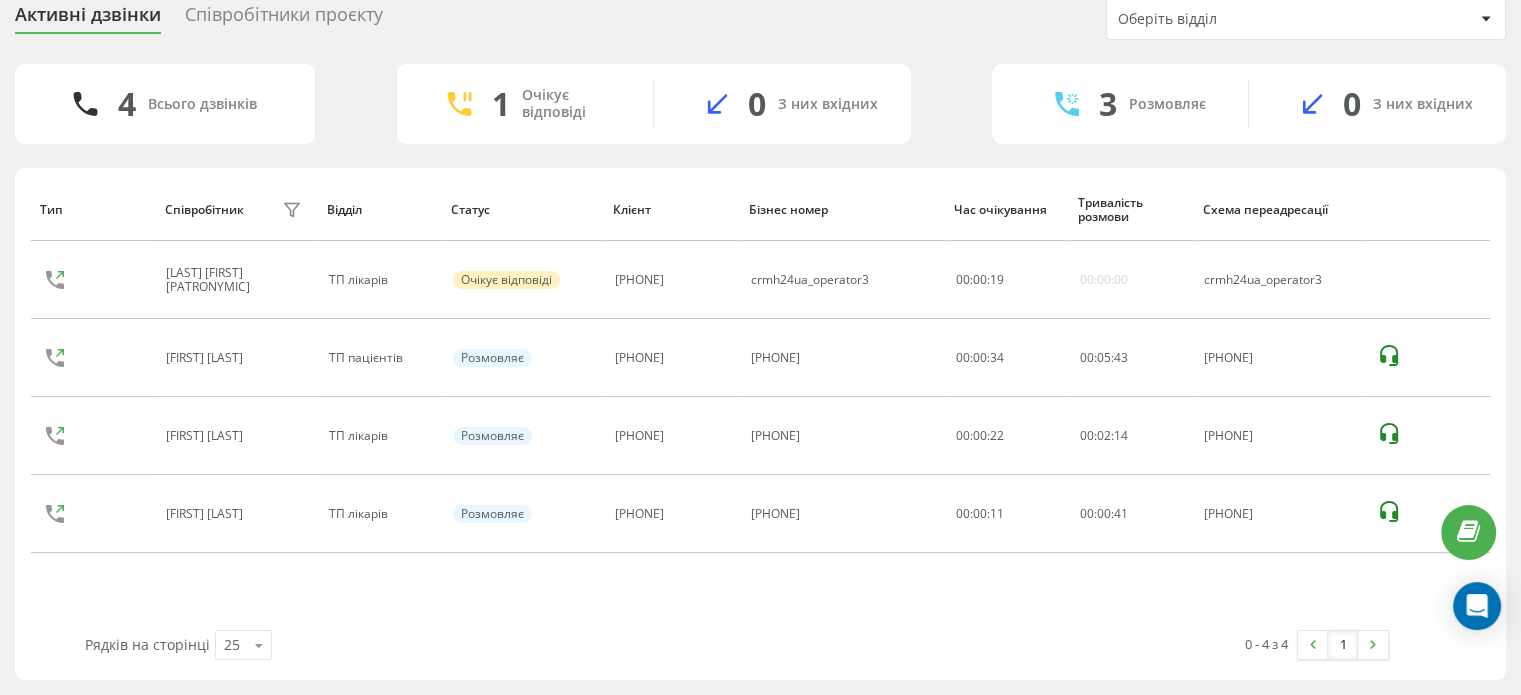 scroll, scrollTop: 76, scrollLeft: 0, axis: vertical 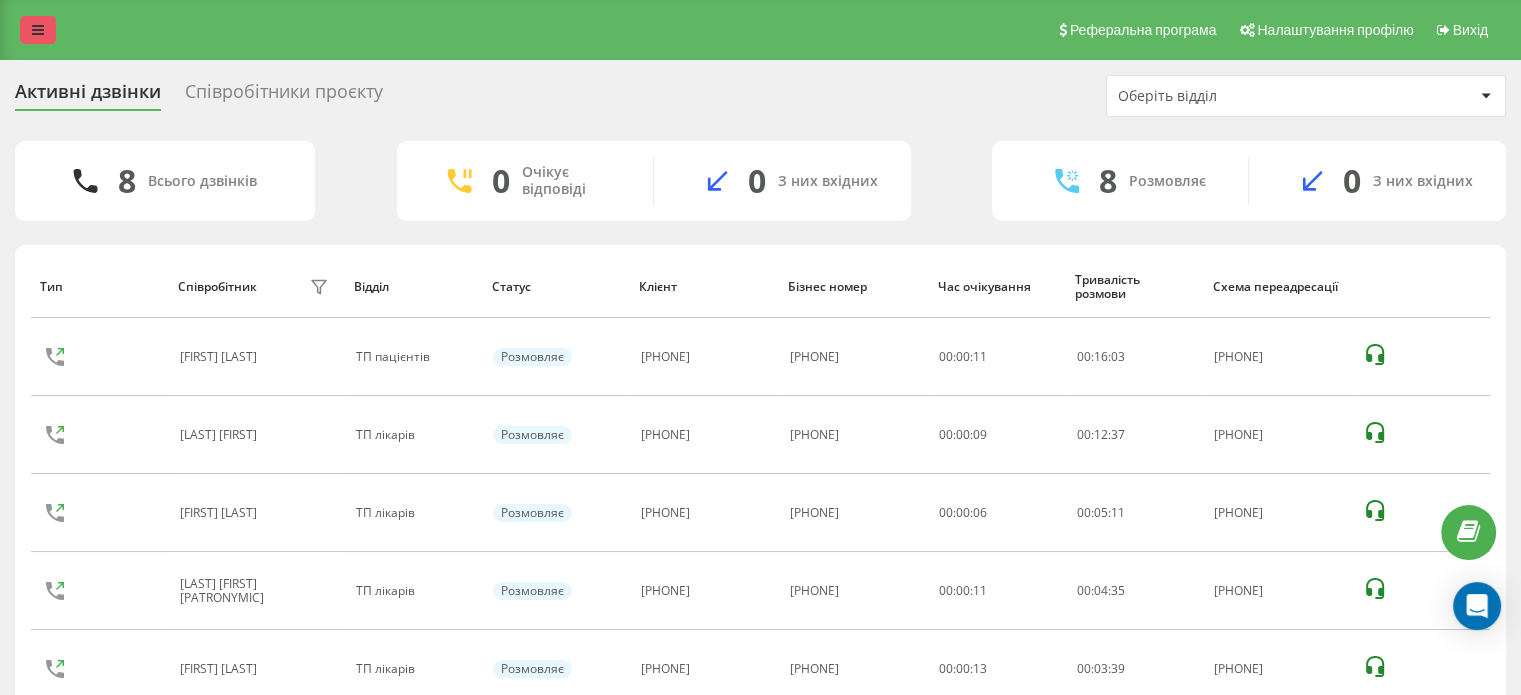click at bounding box center (38, 30) 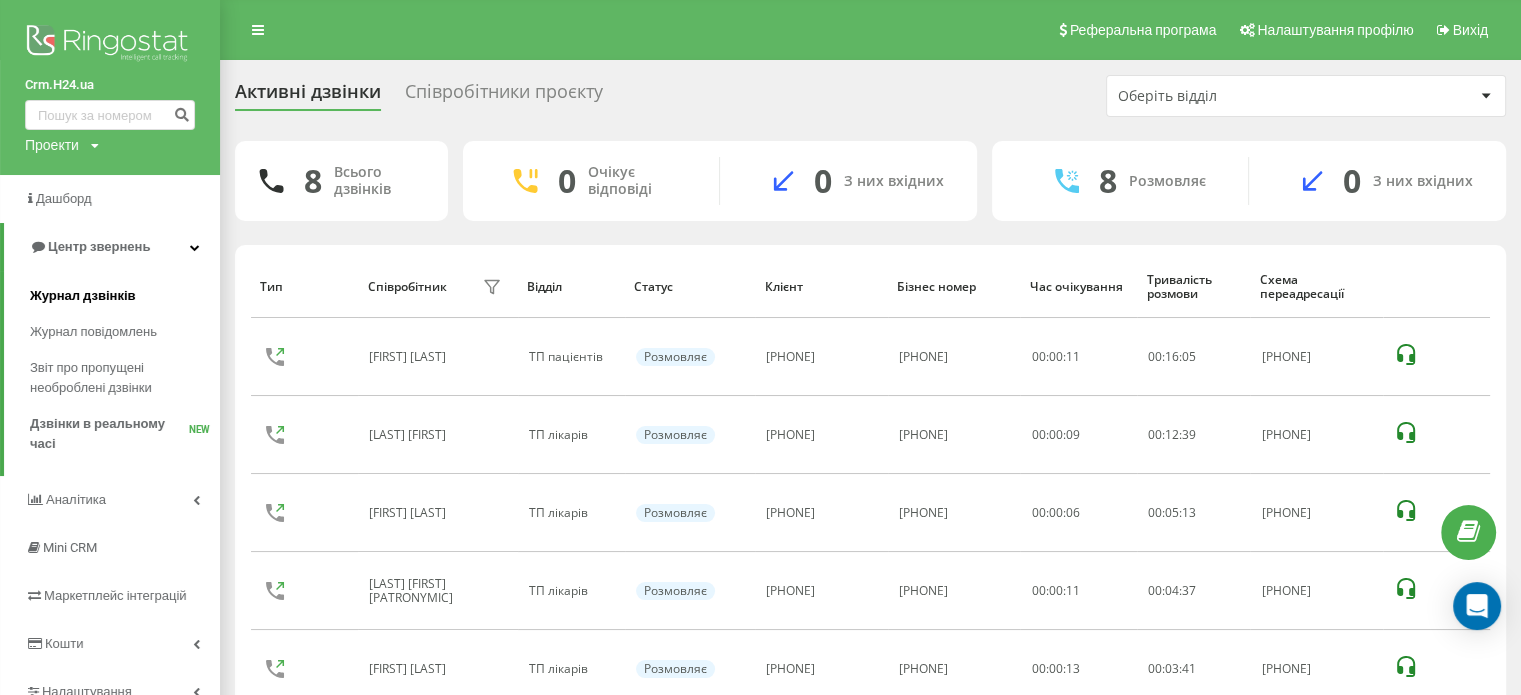 click on "Журнал дзвінків" at bounding box center (83, 296) 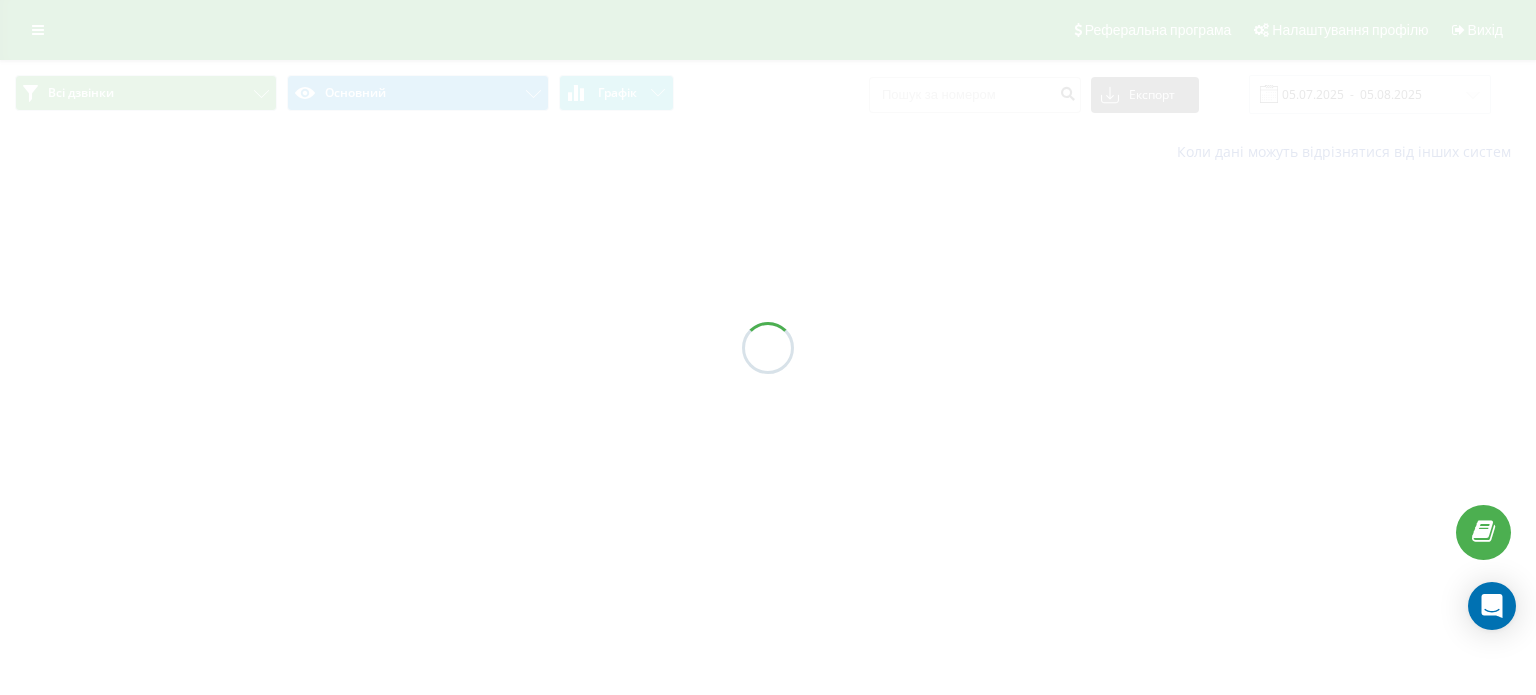 scroll, scrollTop: 0, scrollLeft: 0, axis: both 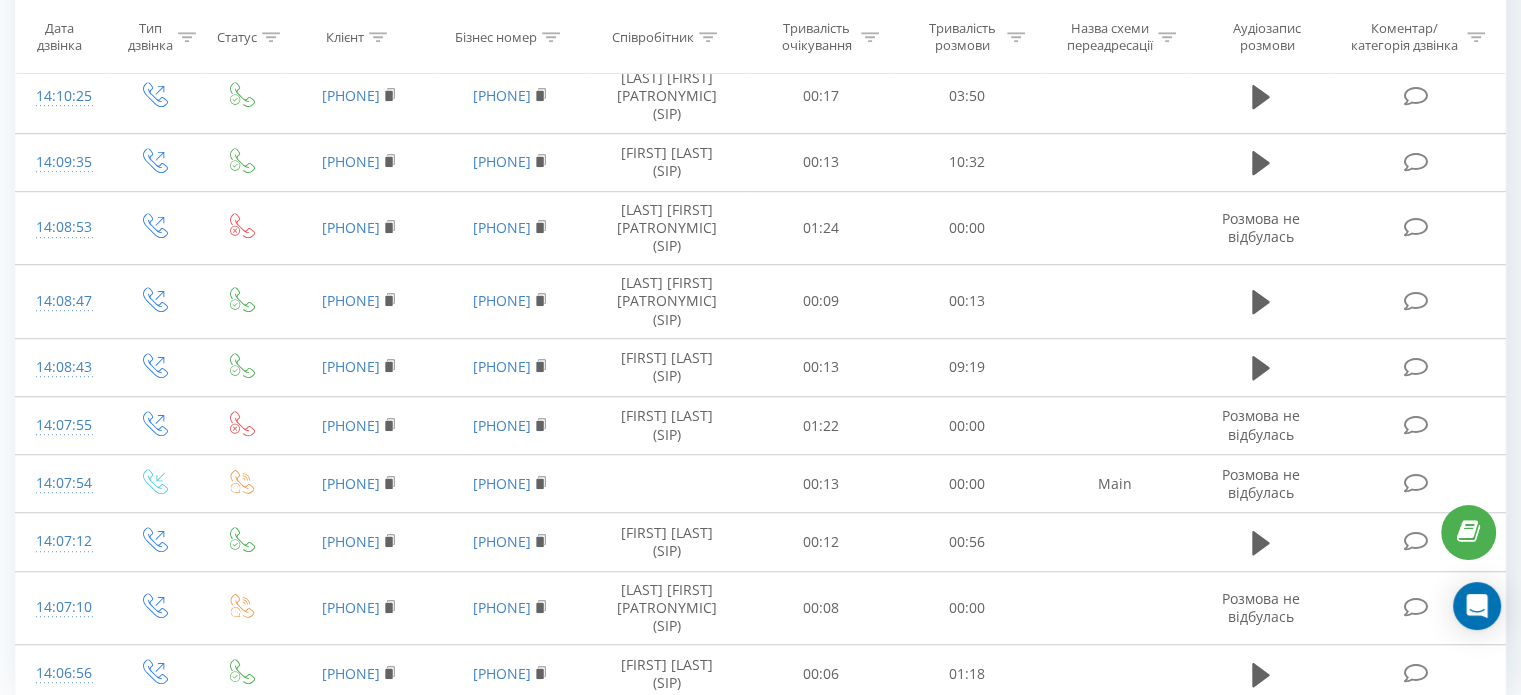 click on "2" at bounding box center [1202, 748] 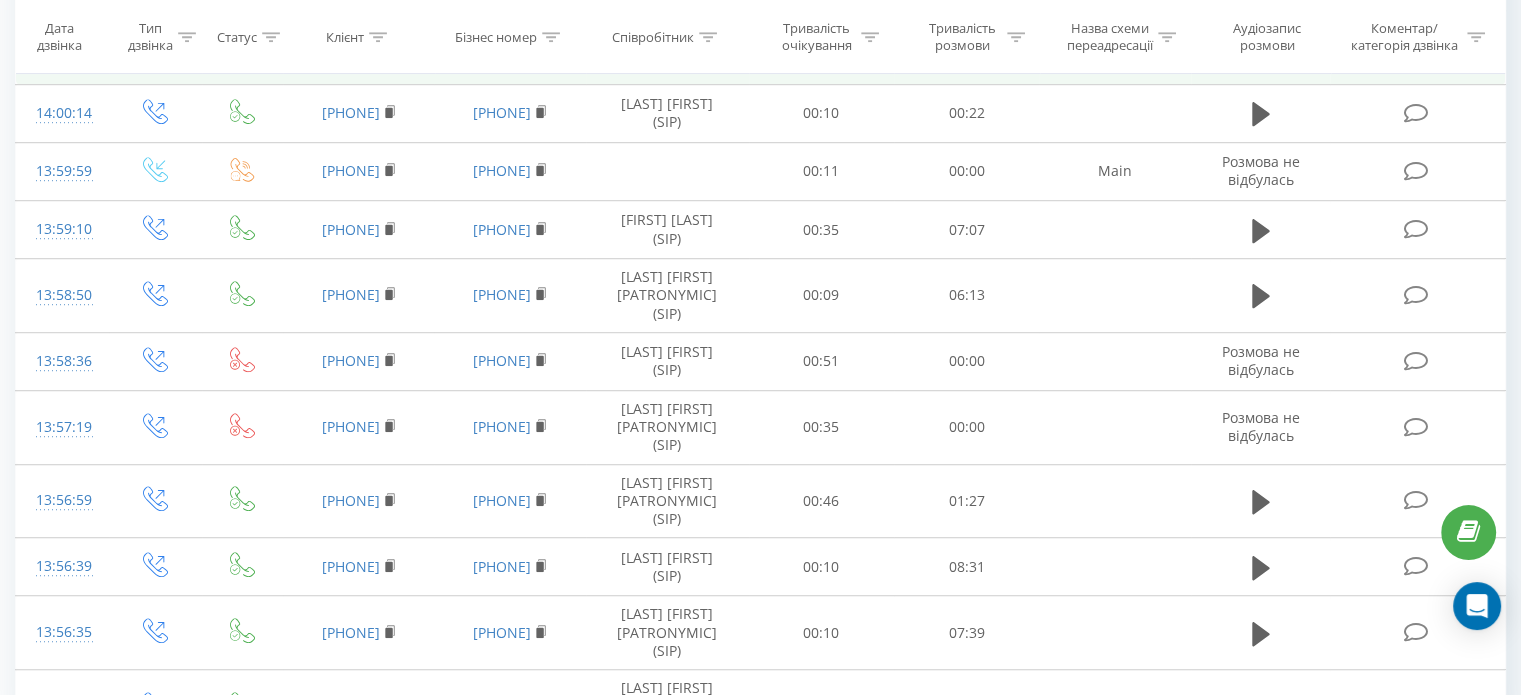 scroll, scrollTop: 1281, scrollLeft: 0, axis: vertical 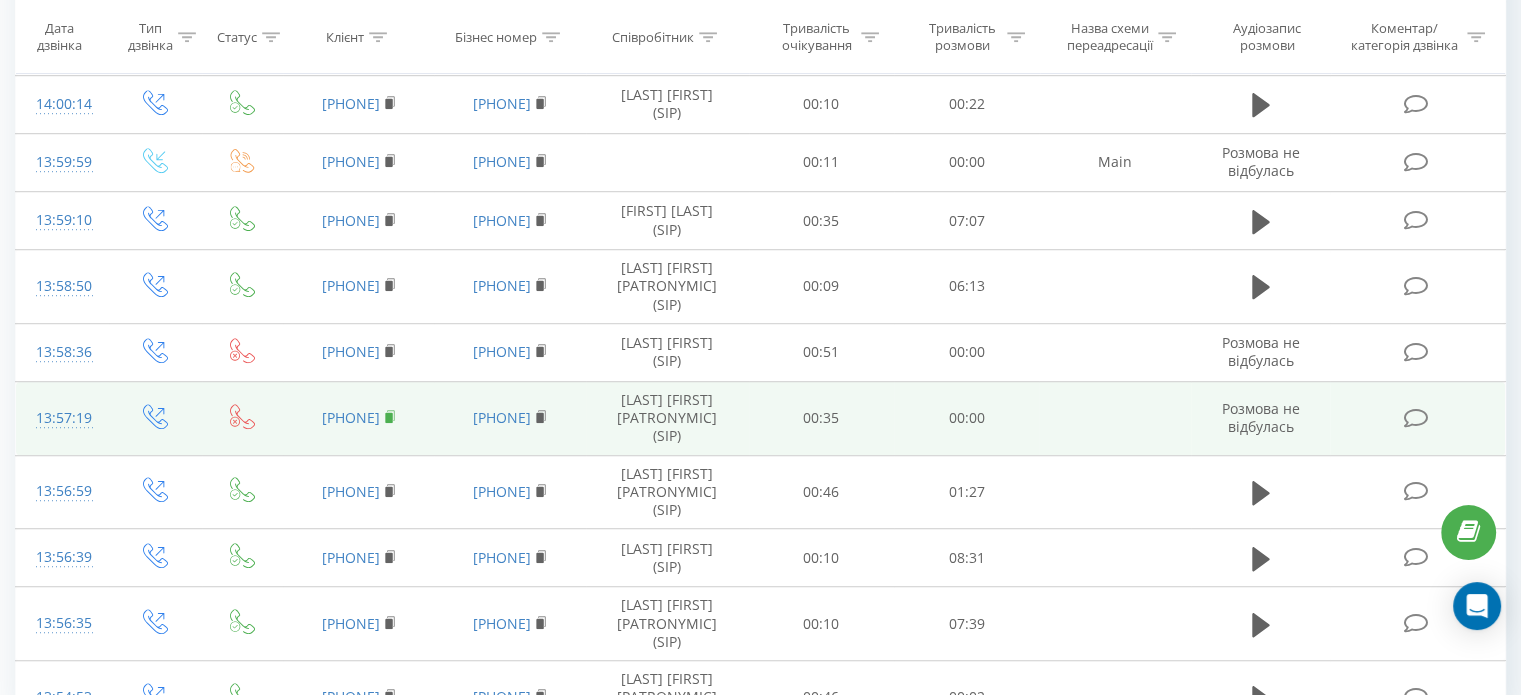 click 